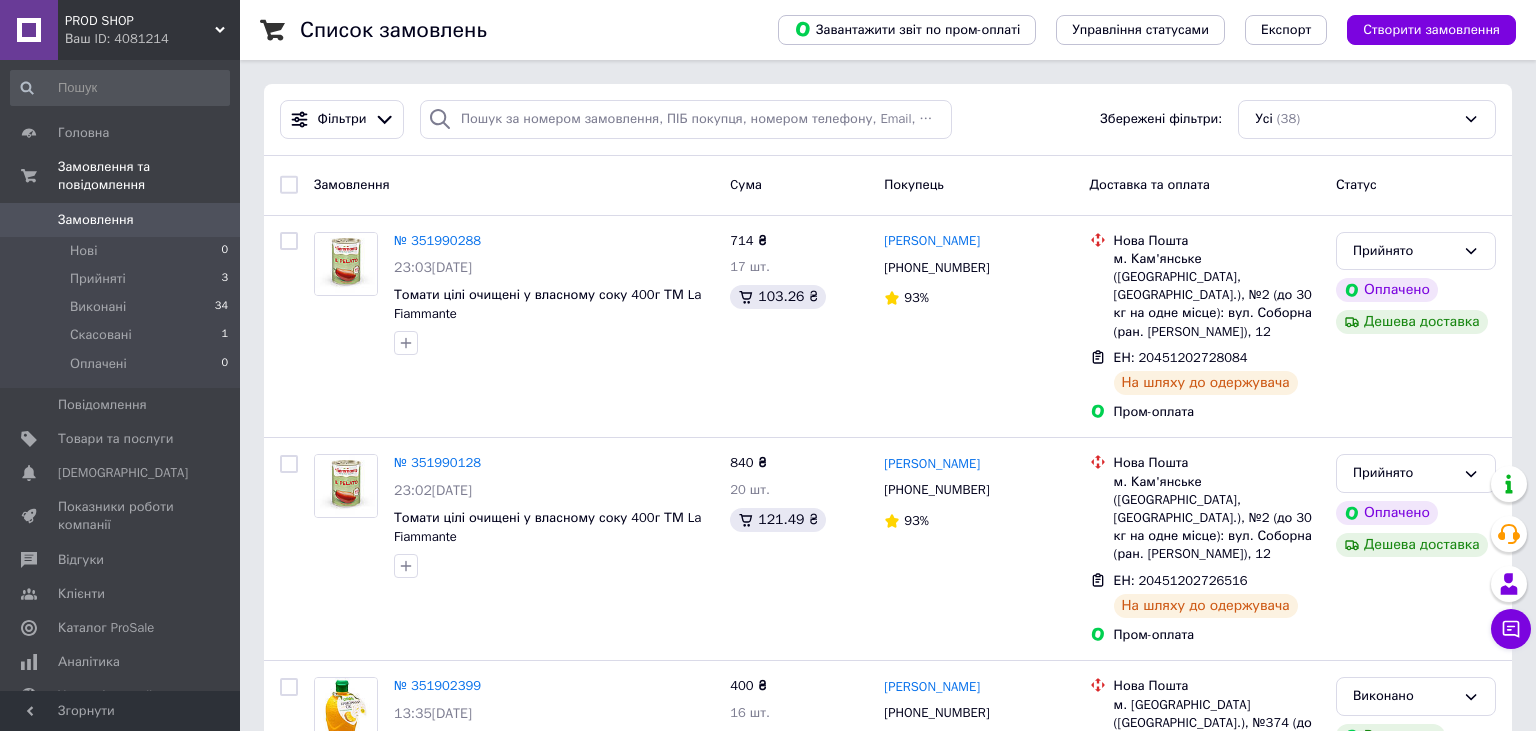 scroll, scrollTop: 0, scrollLeft: 0, axis: both 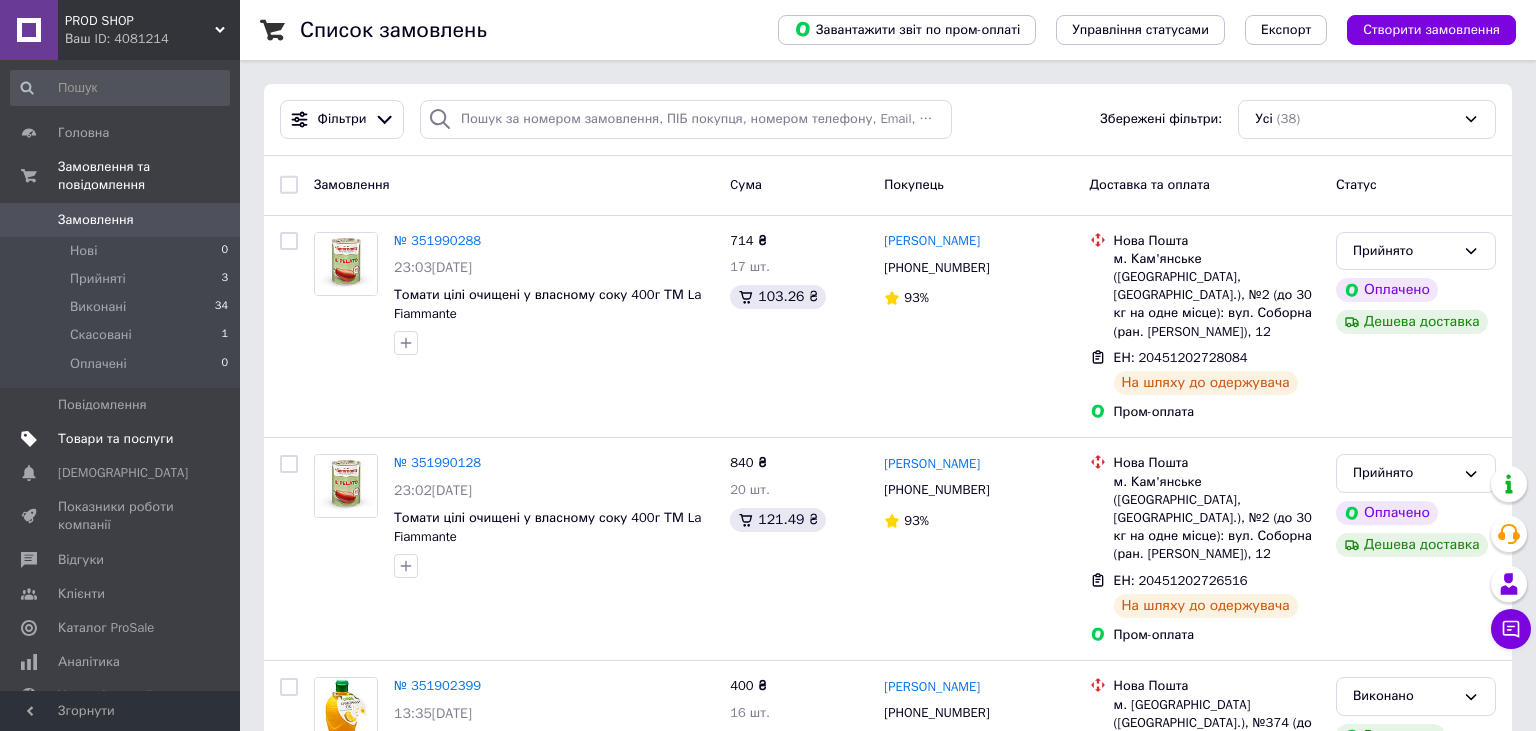 click on "Товари та послуги" at bounding box center [115, 439] 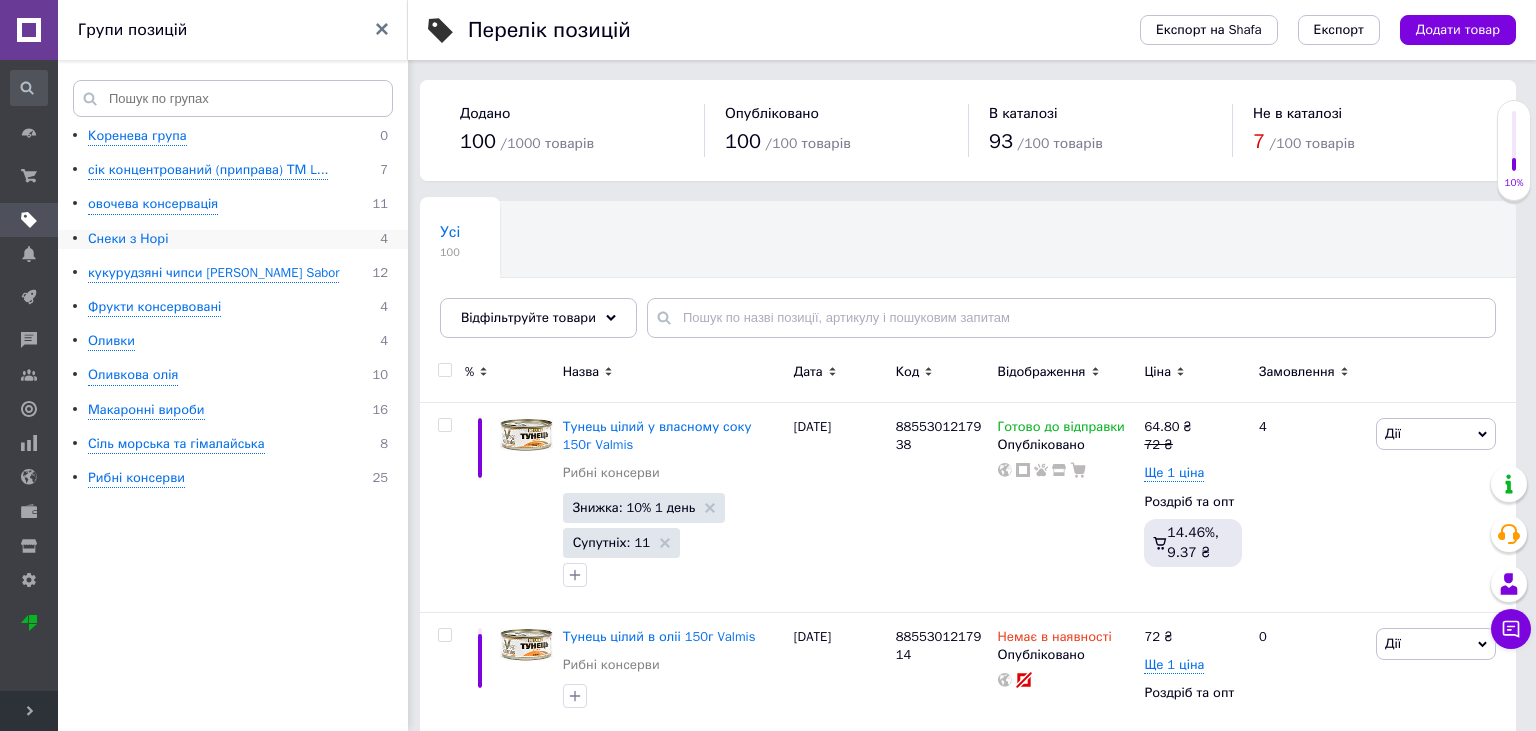 click on "Снеки з Норі" at bounding box center (128, 239) 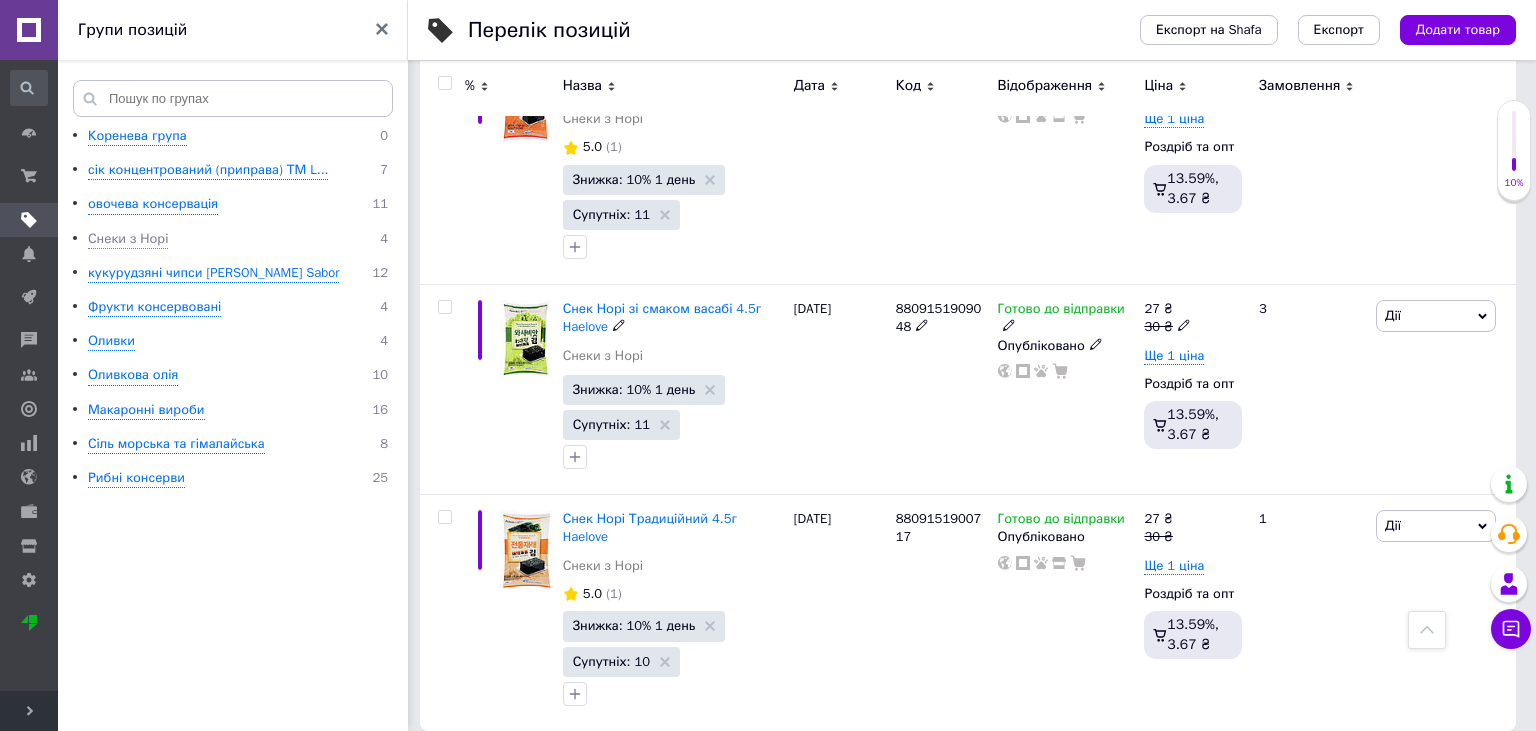 scroll, scrollTop: 204, scrollLeft: 0, axis: vertical 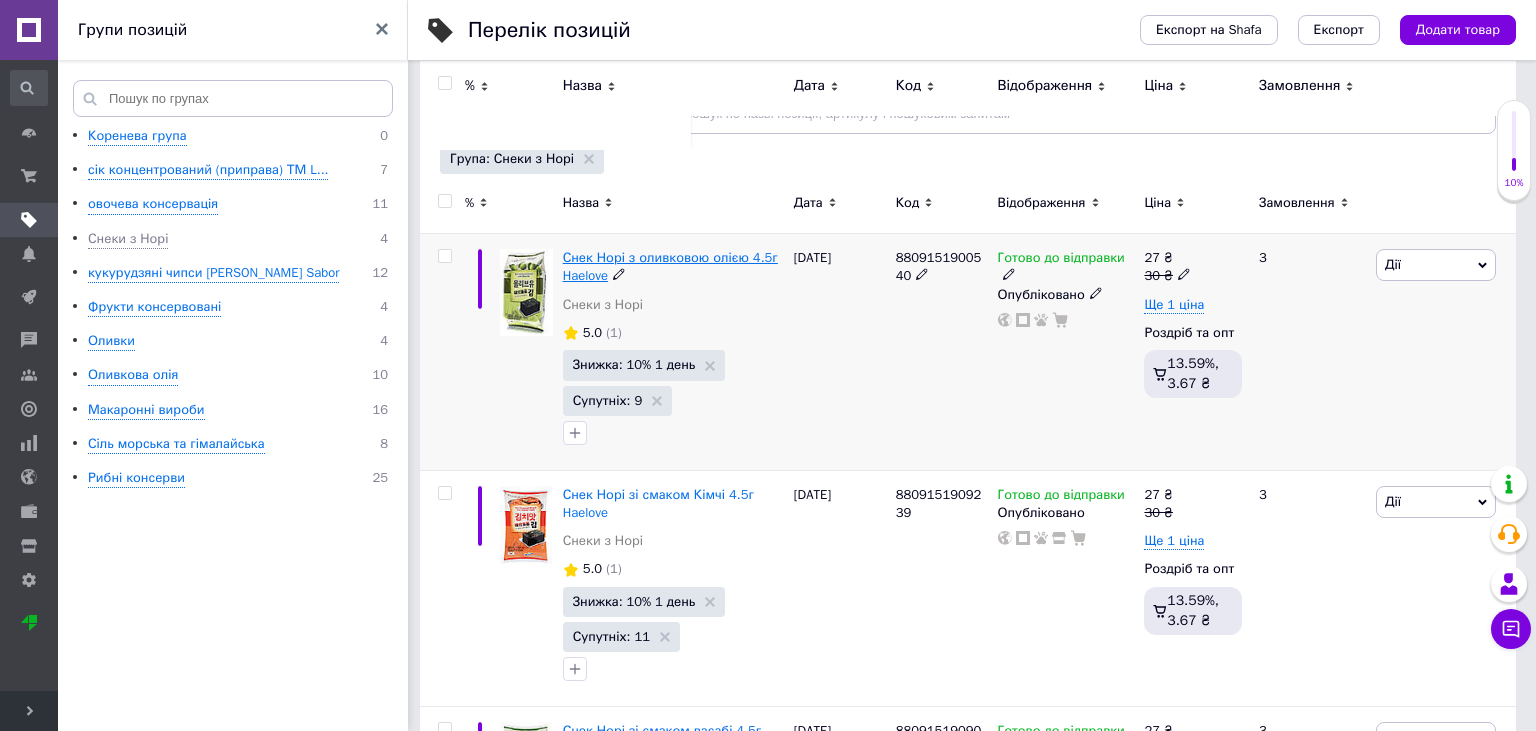 click on "Снек Норі з оливковою олією 4.5г Haelove" at bounding box center (670, 266) 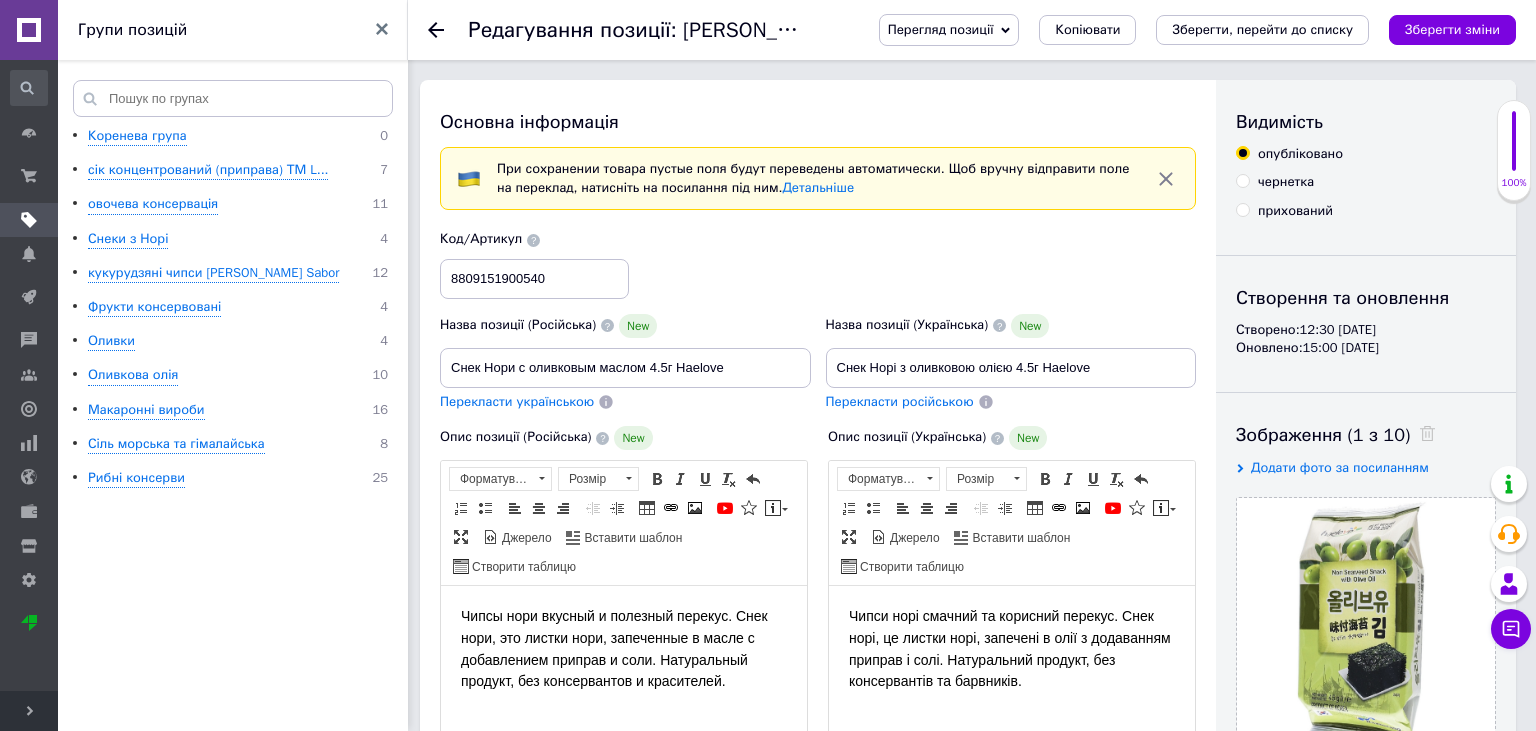 scroll, scrollTop: 0, scrollLeft: 0, axis: both 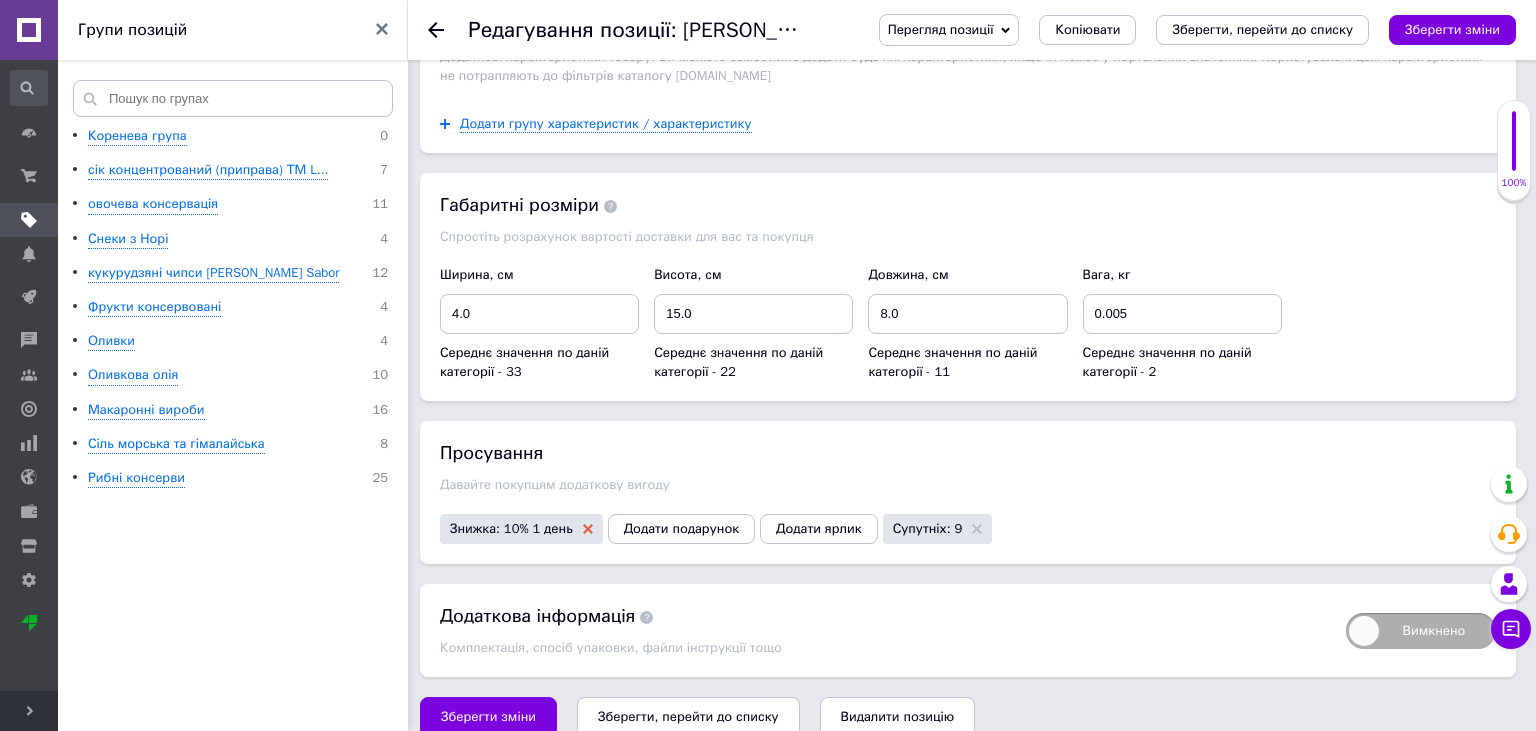 click 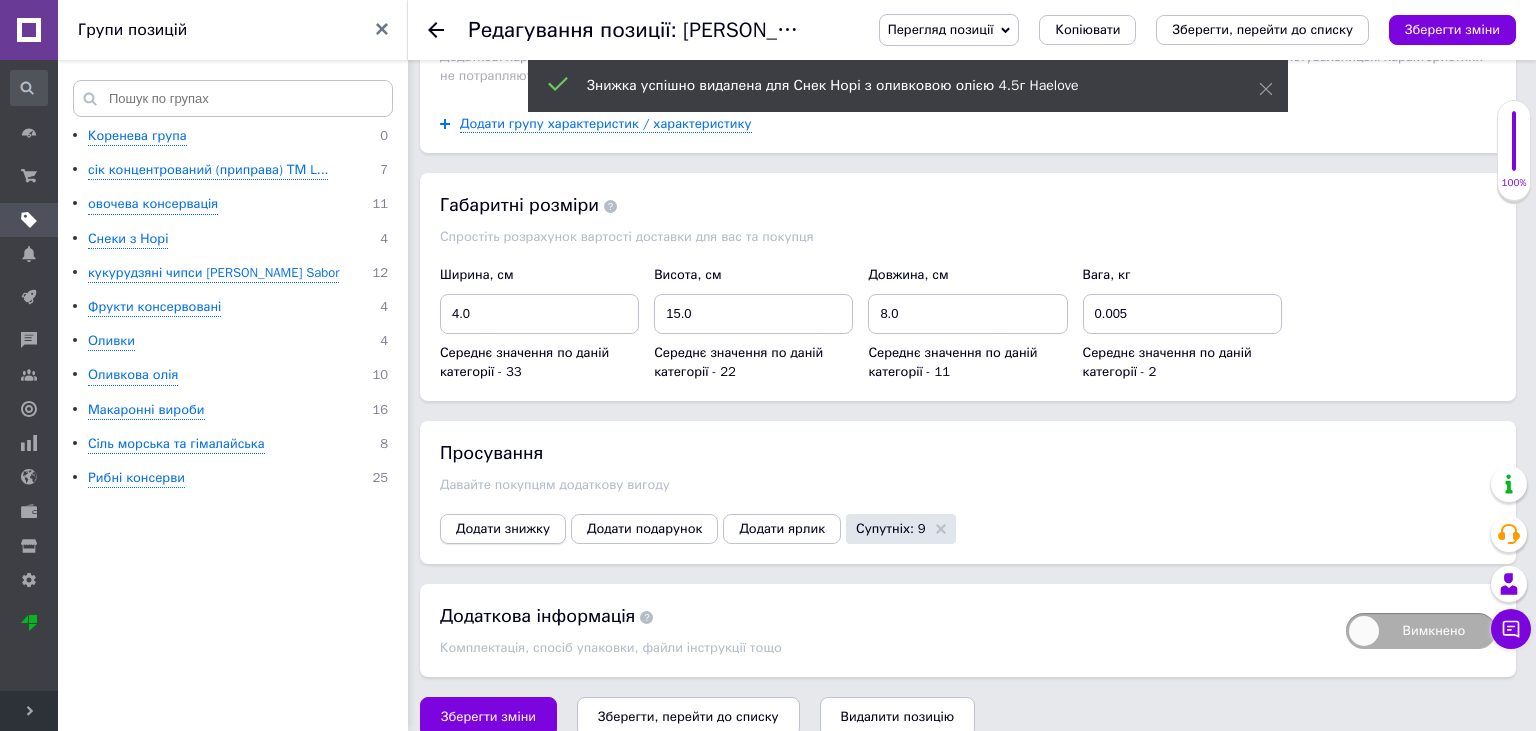 click on "Додати знижку" at bounding box center (503, 529) 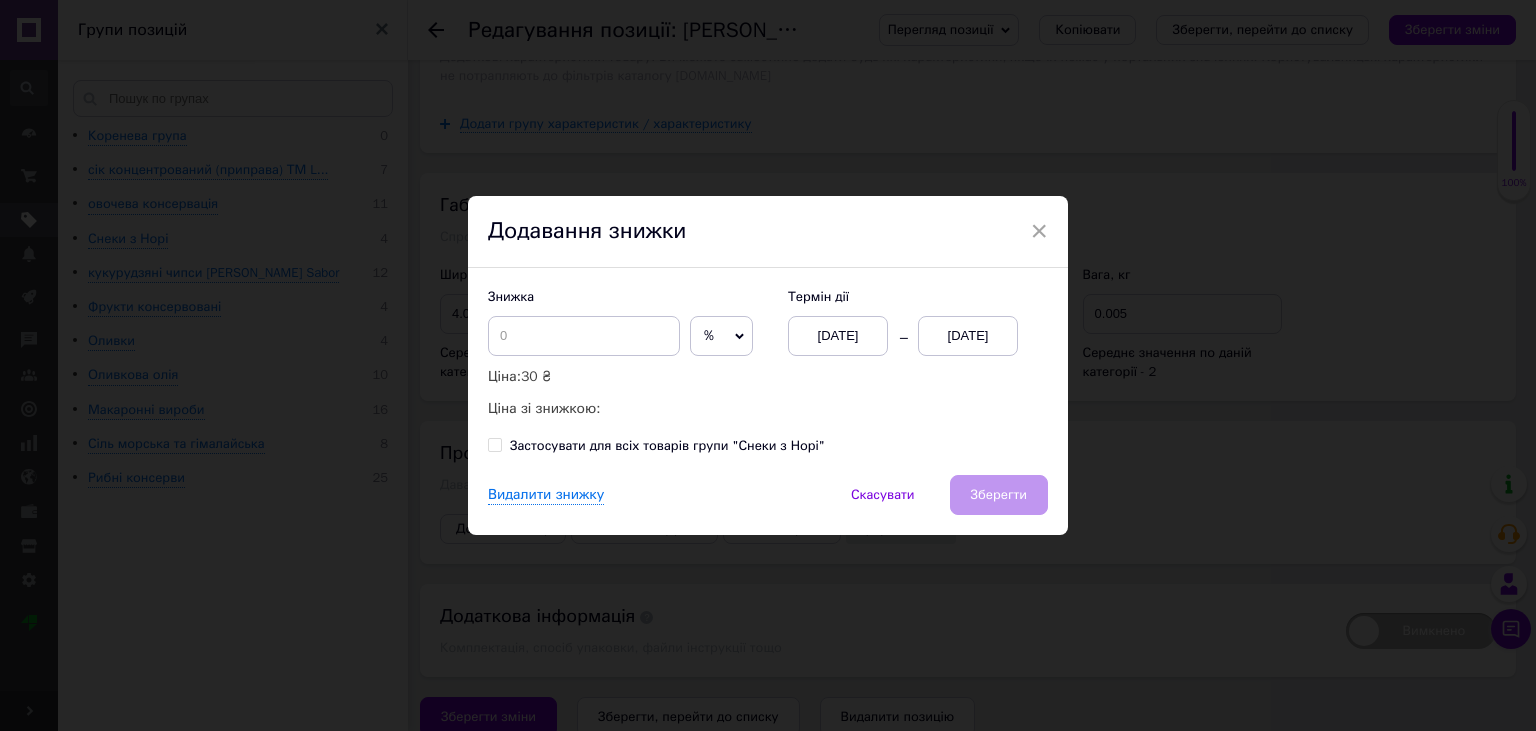 click on "10.07.2025" at bounding box center (968, 336) 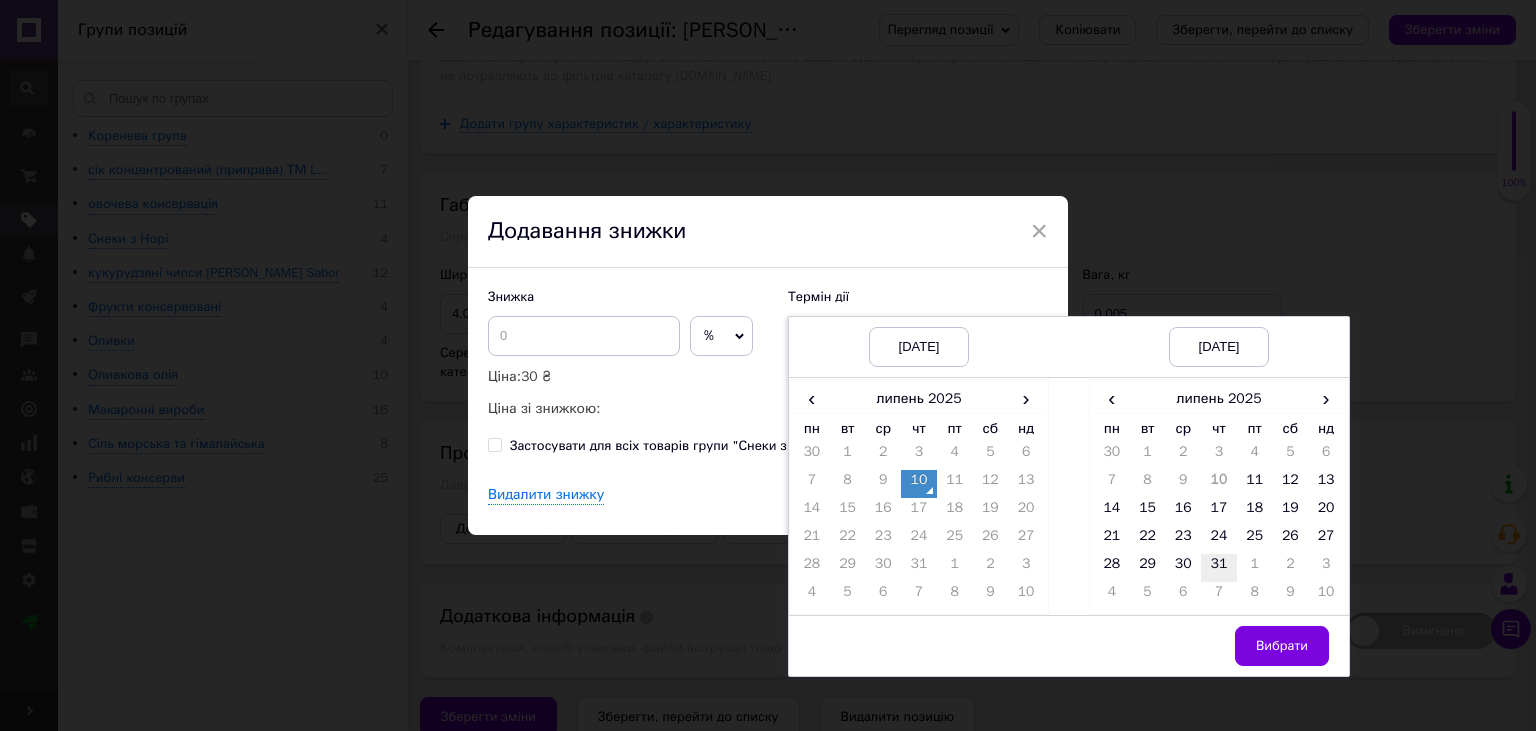 click on "31" at bounding box center (1219, 568) 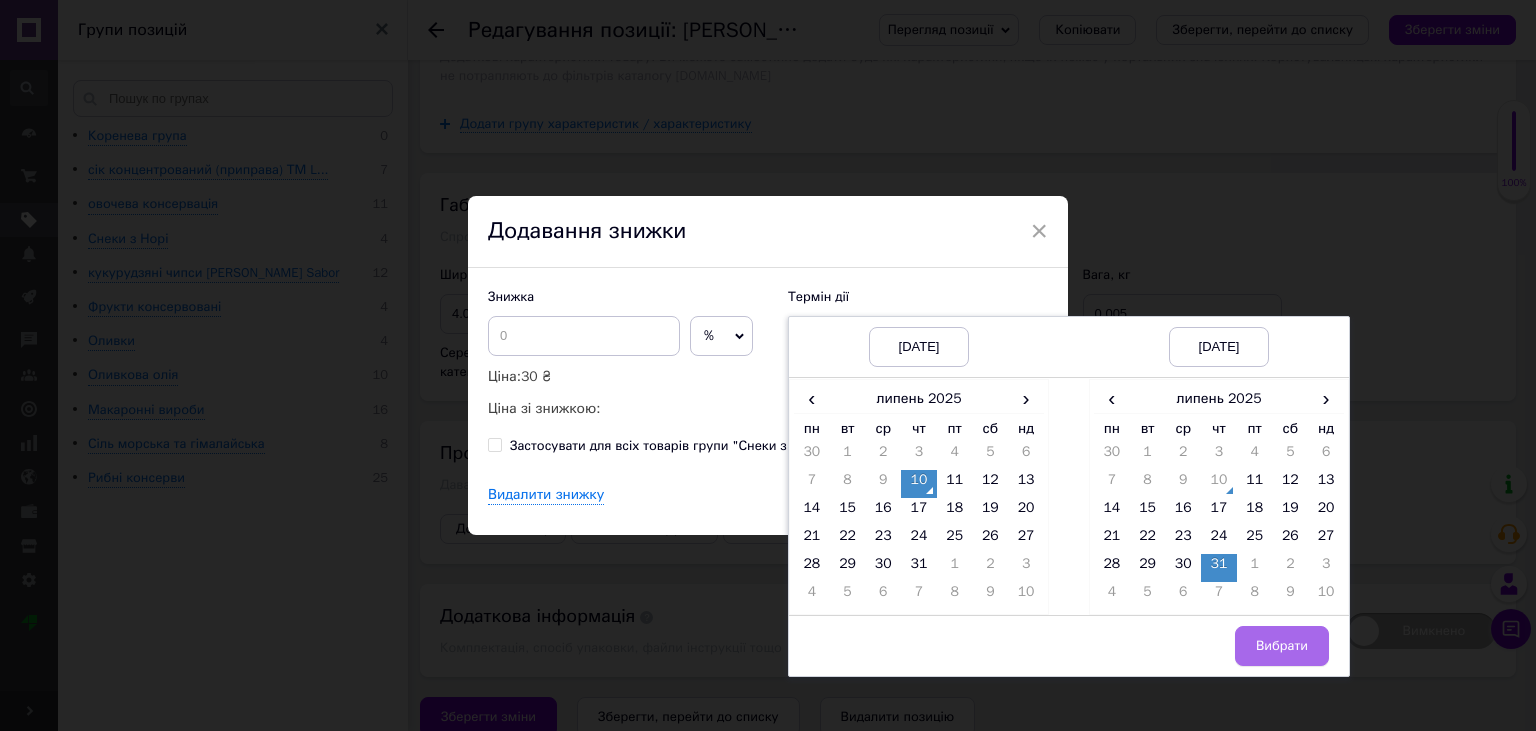 click on "Вибрати" at bounding box center (1282, 646) 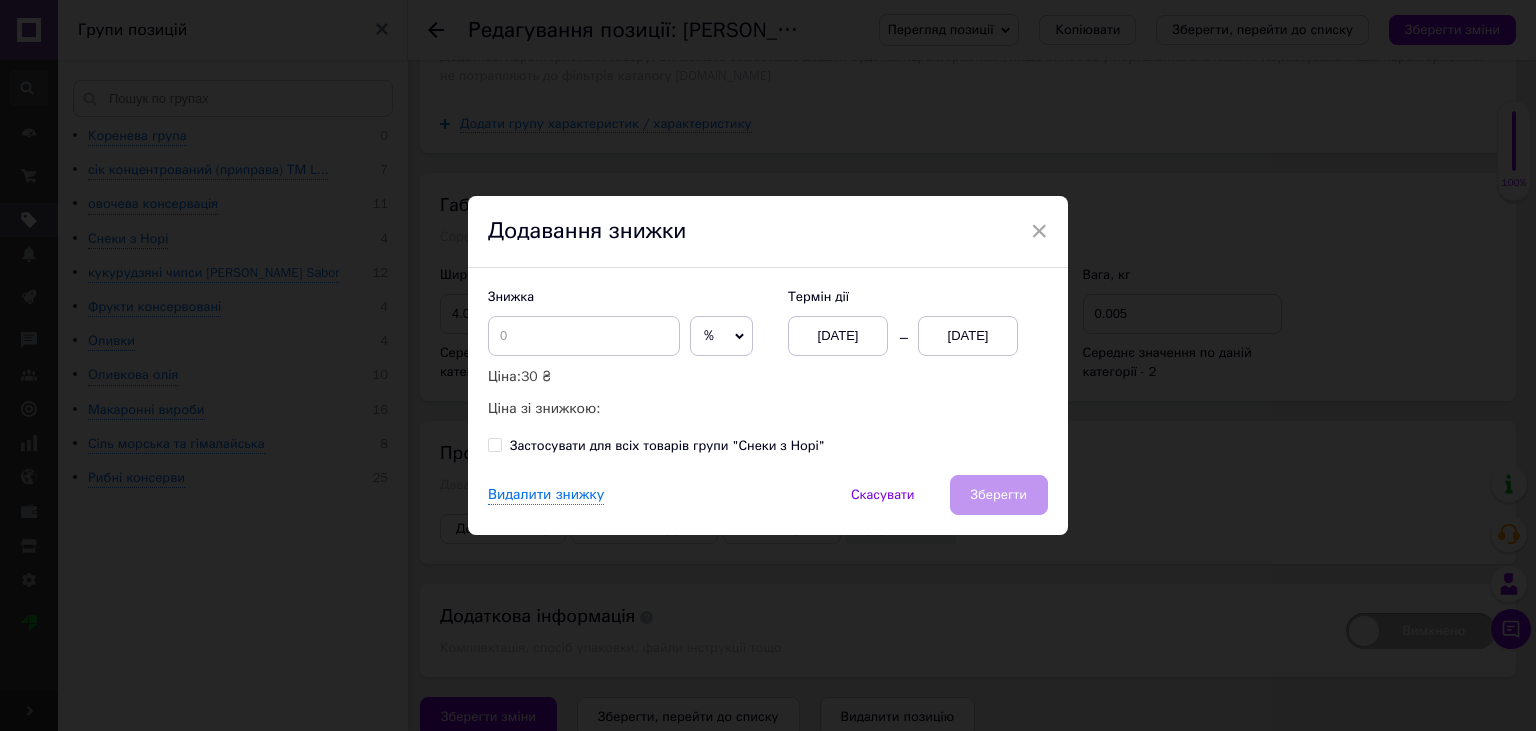 click on "Знижка % ₴ Ціна:  30   ₴ Ціна зі знижкою:  Термін дії 10.07.2025 31.07.2025 Застосувати для всіх товарів групи "Снеки з Норі"" at bounding box center [768, 371] 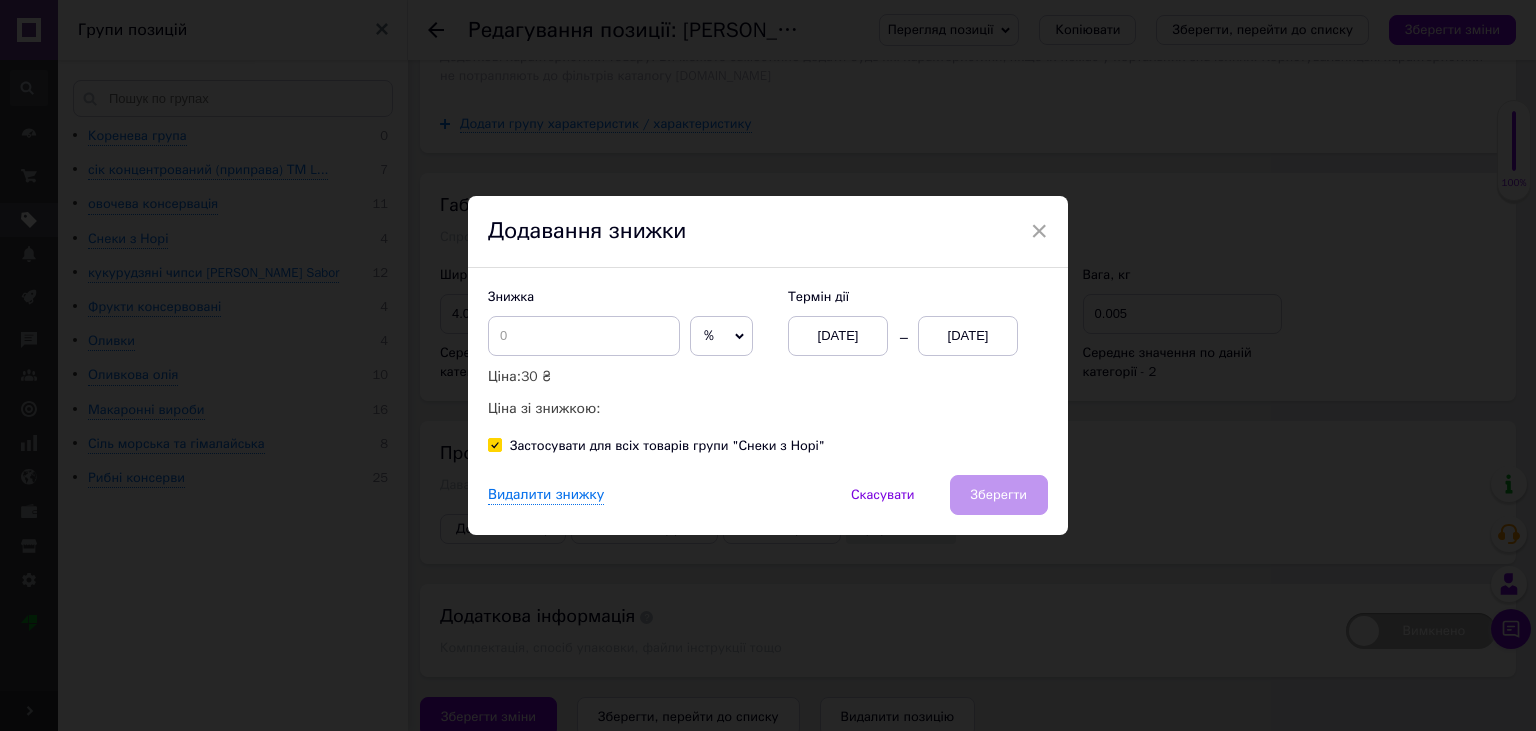 checkbox on "true" 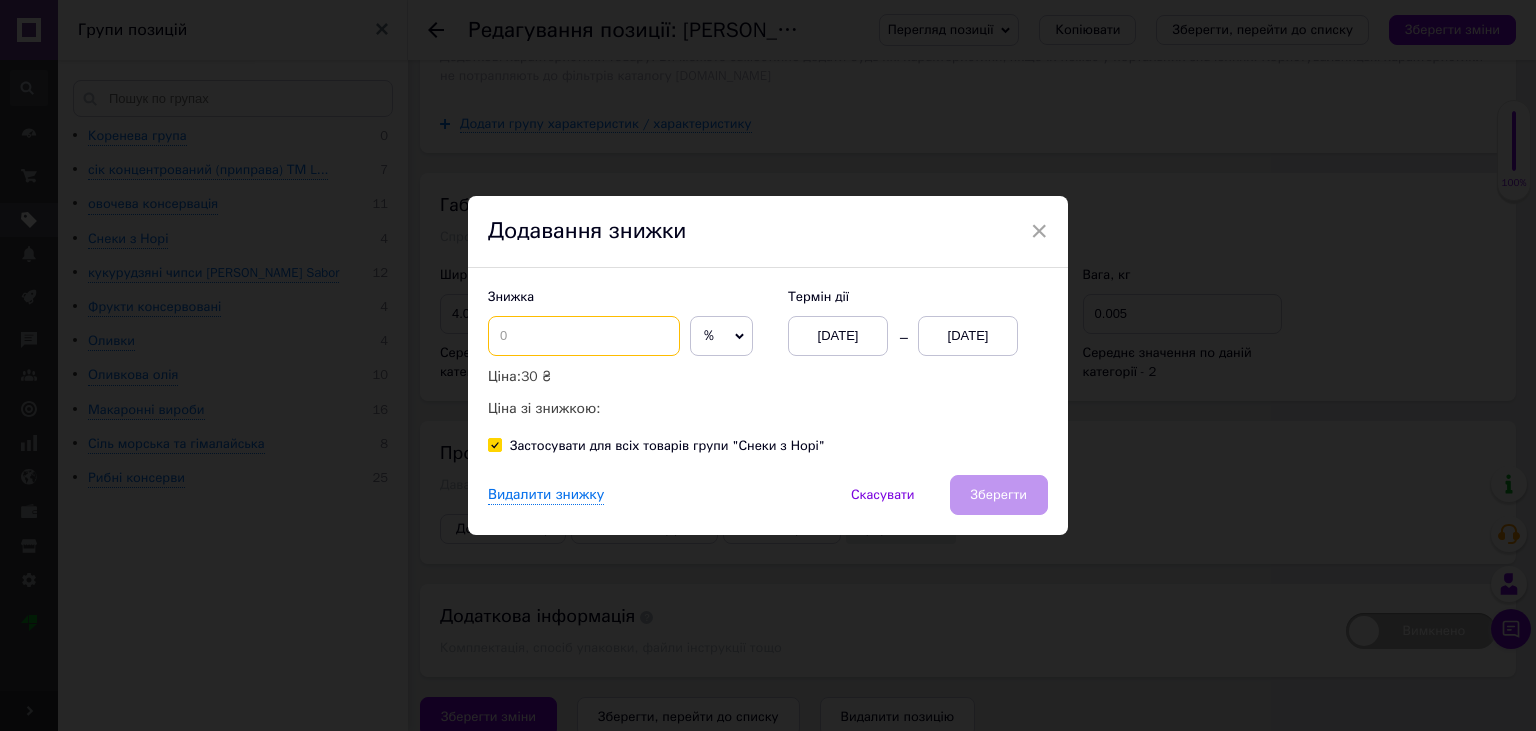 click at bounding box center (584, 336) 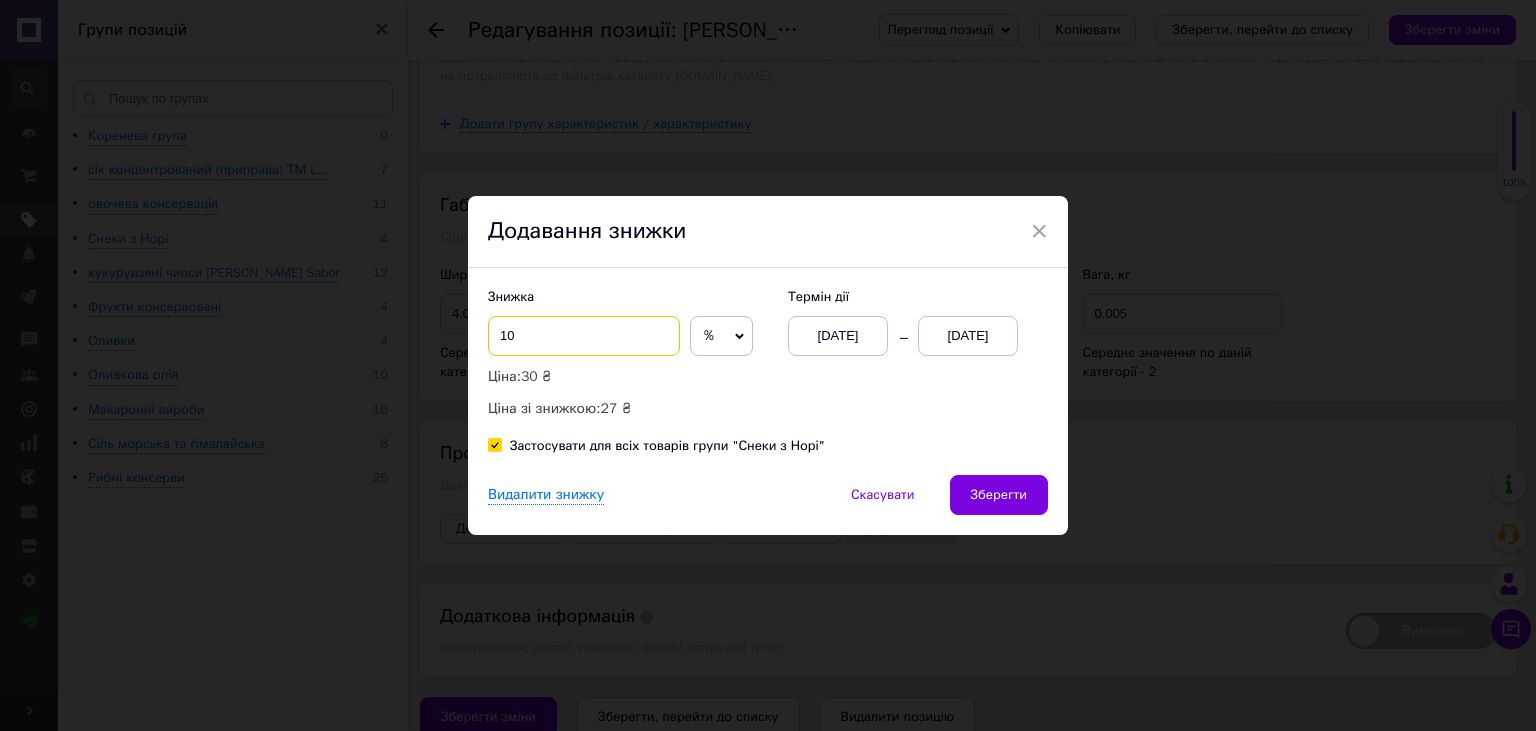type on "10" 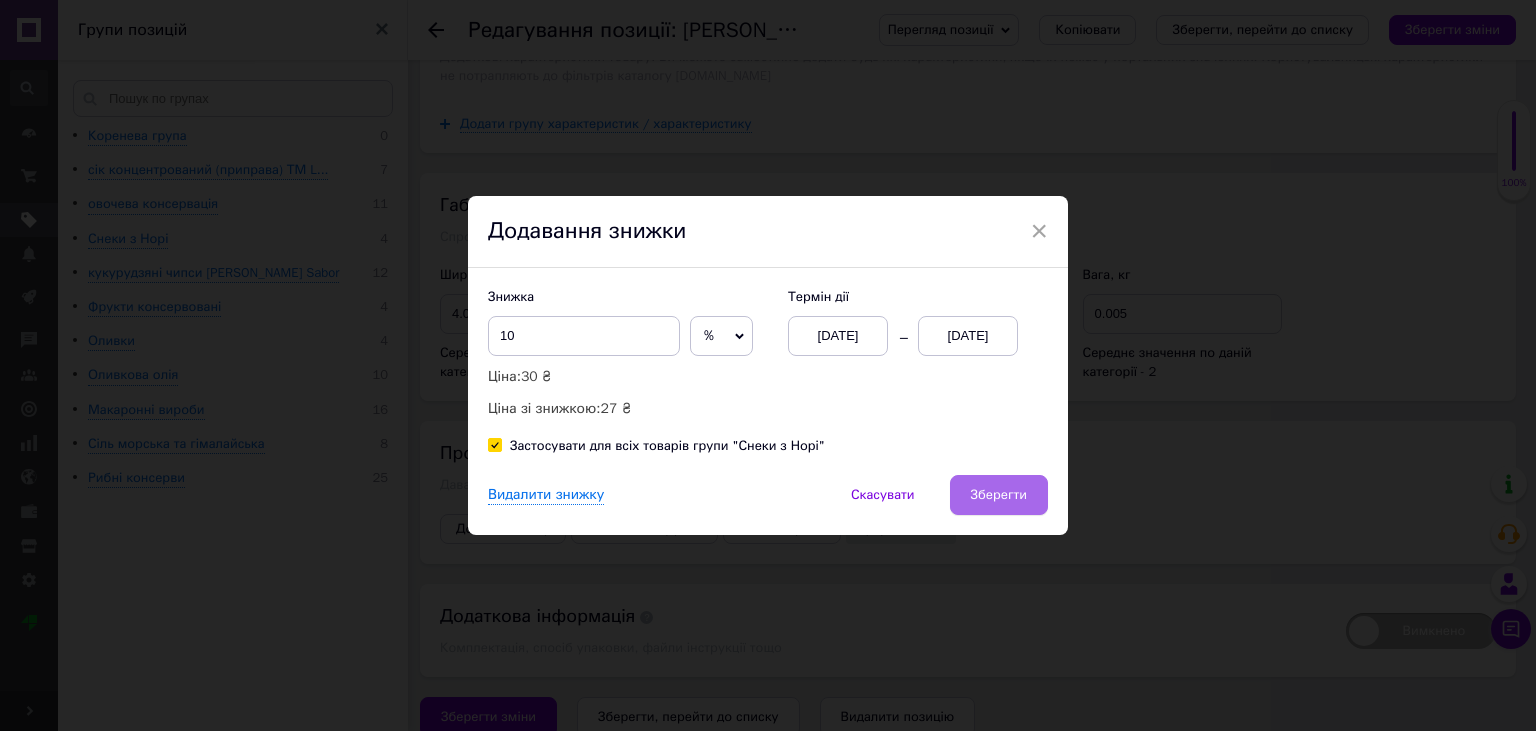 click on "Зберегти" at bounding box center (999, 495) 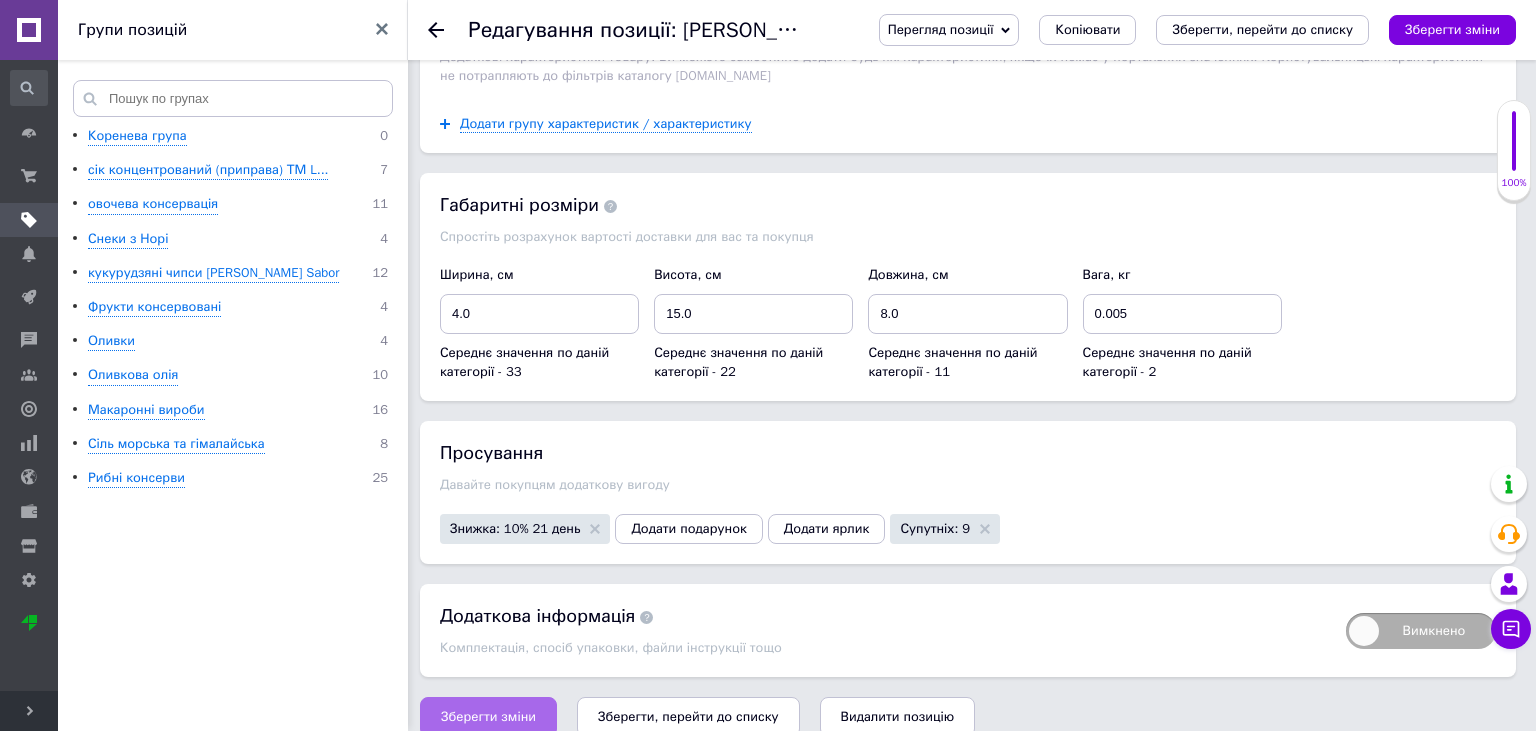 click on "Зберегти зміни" at bounding box center (488, 717) 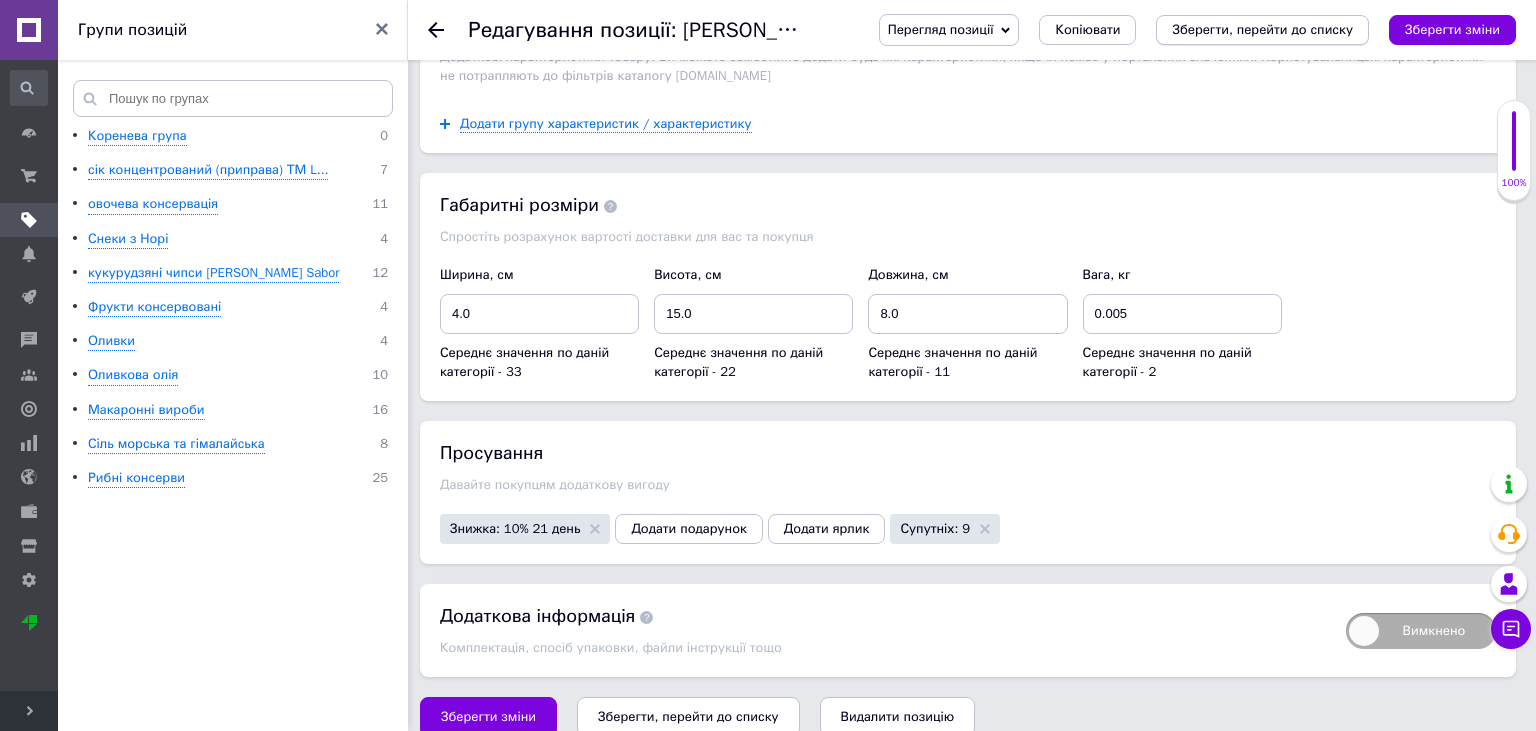 click on "Зберегти, перейти до списку" at bounding box center (1262, 29) 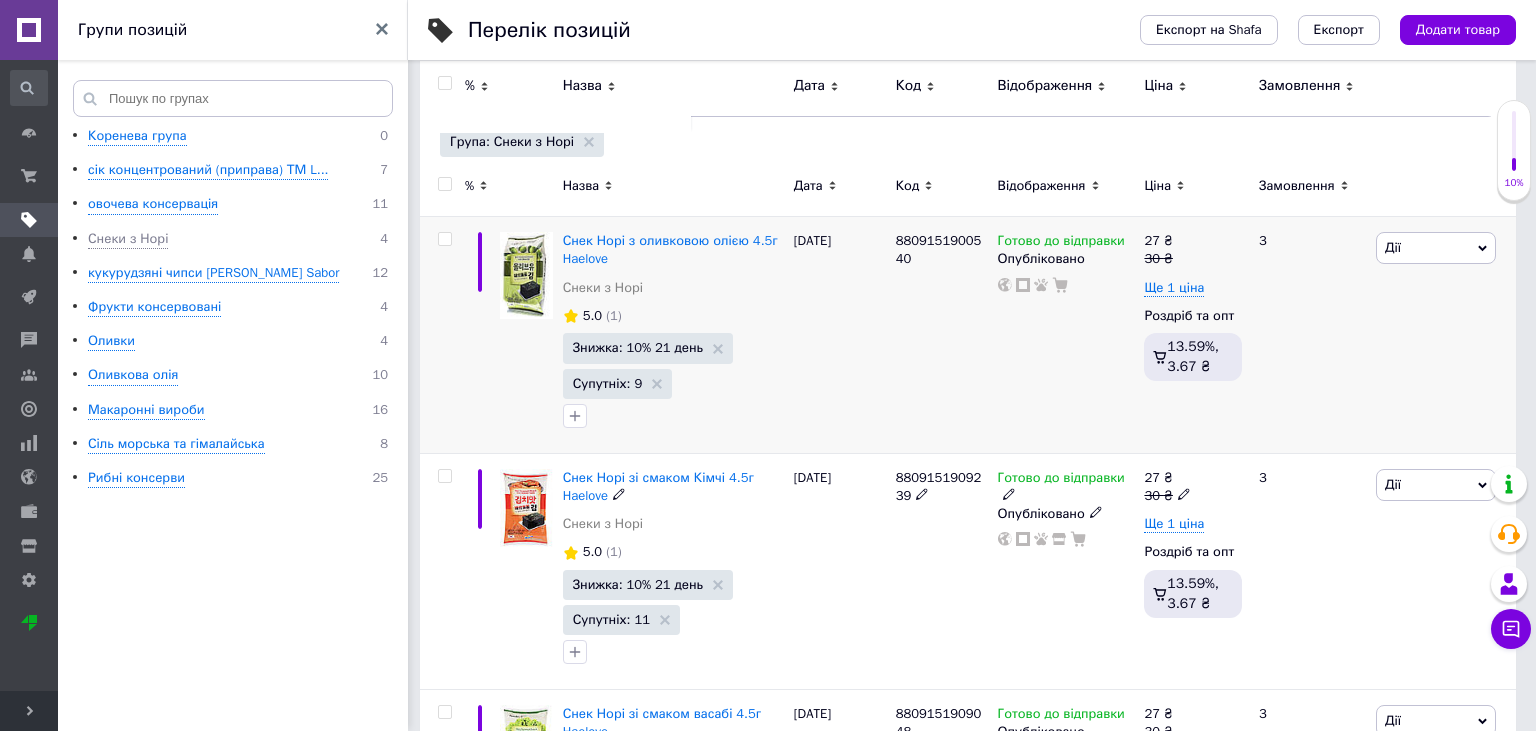 scroll, scrollTop: 0, scrollLeft: 0, axis: both 